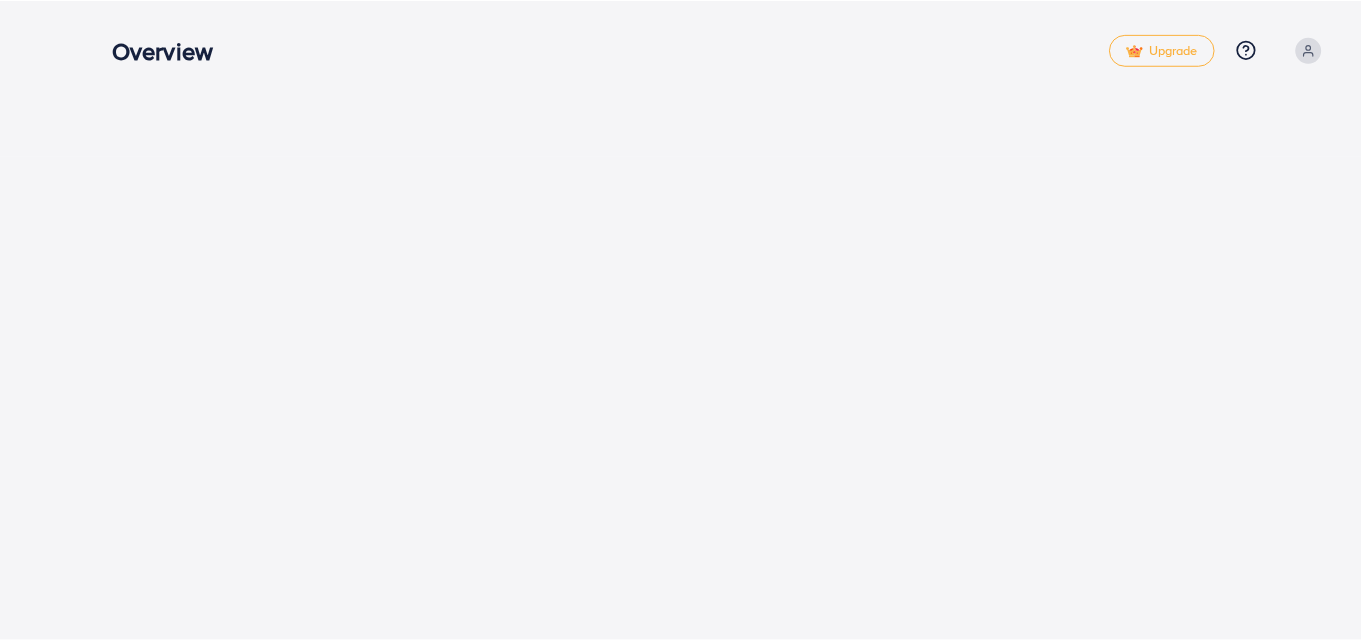 scroll, scrollTop: 0, scrollLeft: 0, axis: both 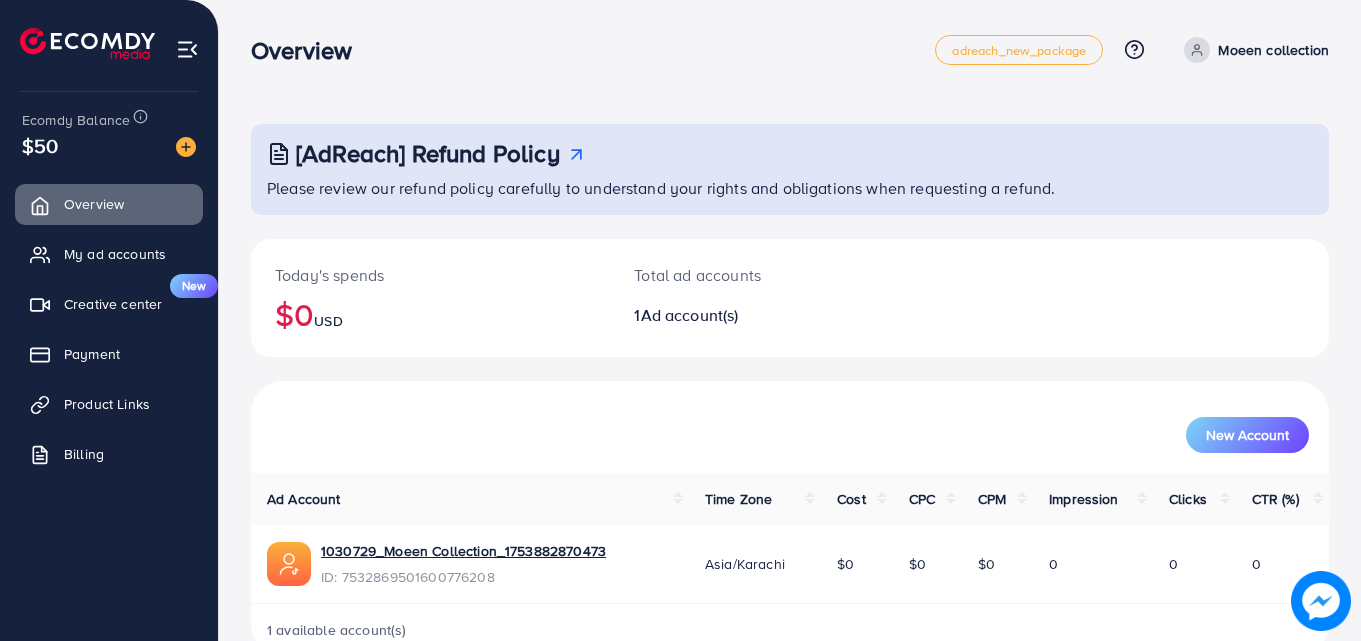 click on "Moeen collection" at bounding box center (1273, 50) 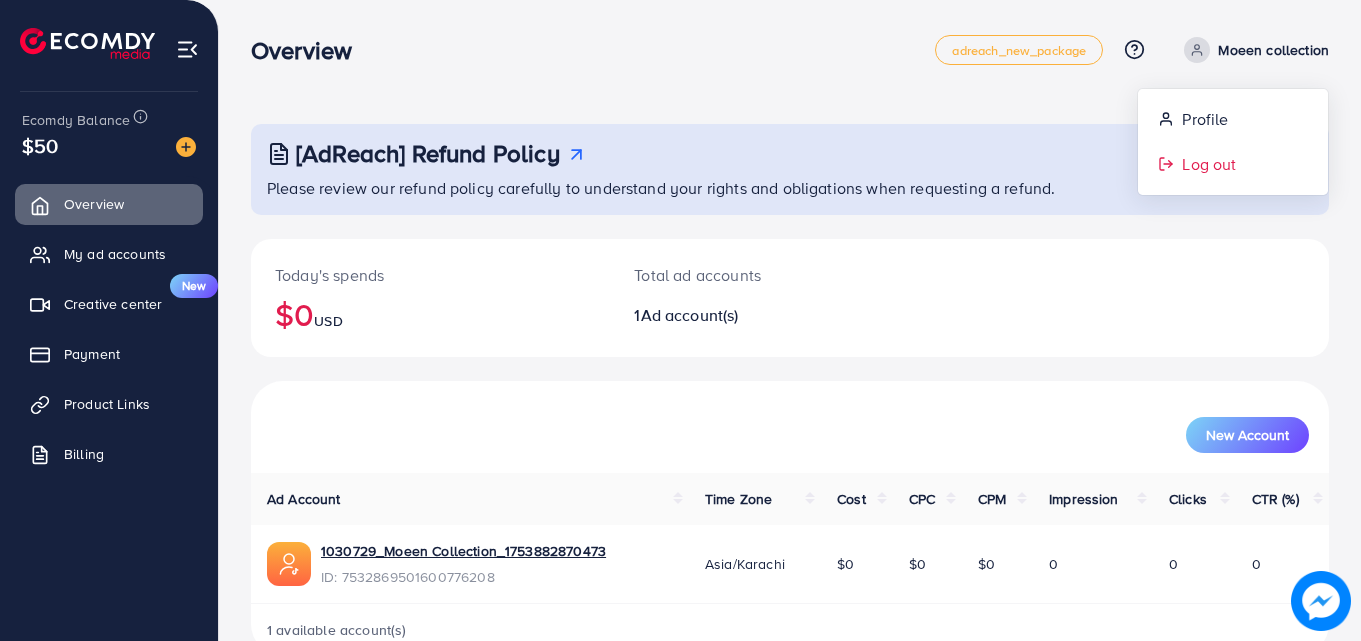 click on "Log out" at bounding box center (1209, 164) 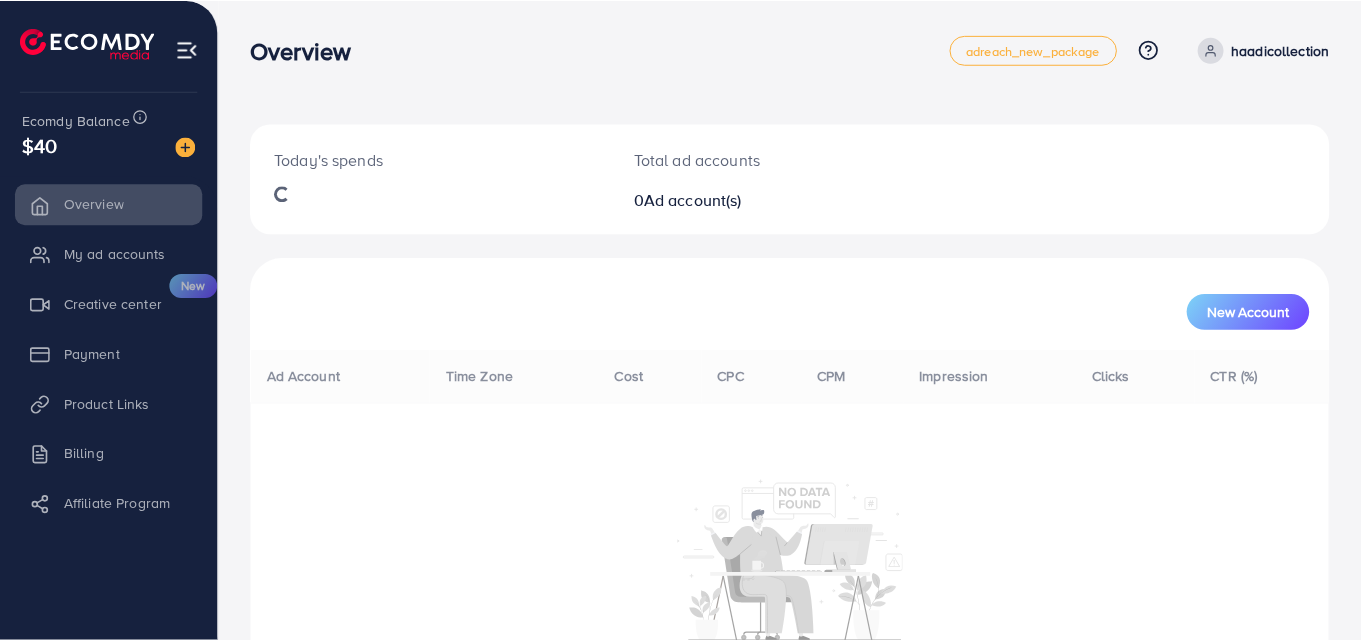 scroll, scrollTop: 0, scrollLeft: 0, axis: both 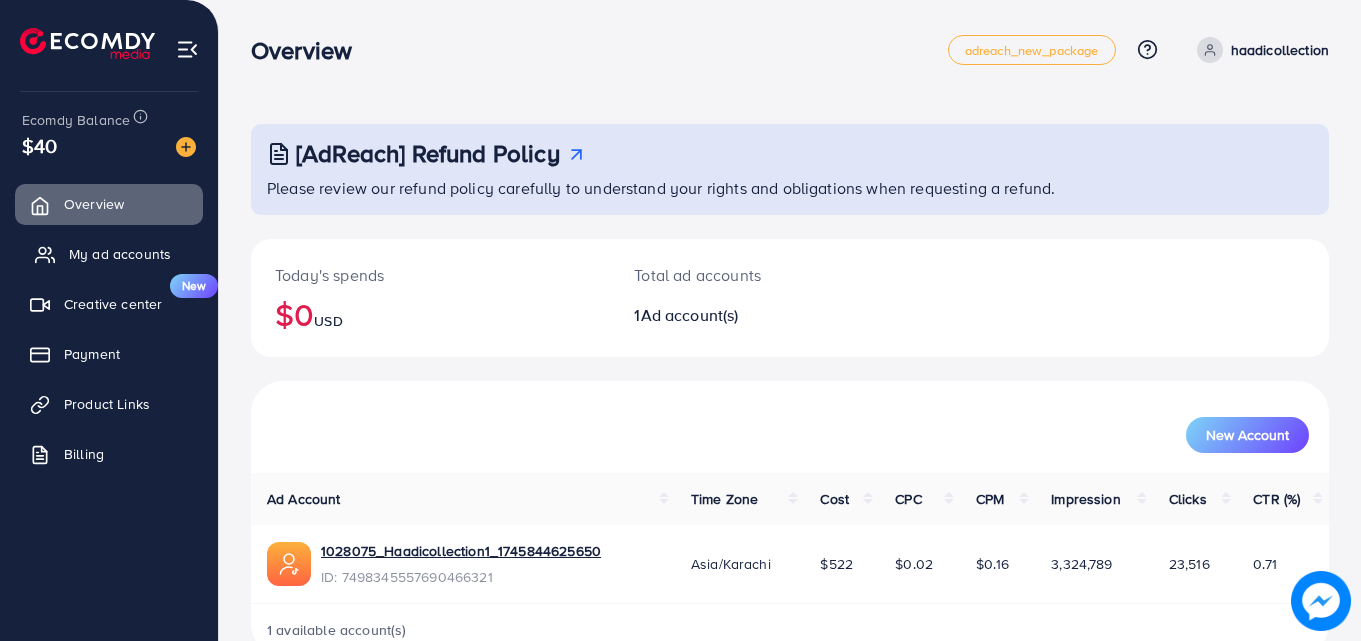 click on "My ad accounts" at bounding box center [120, 254] 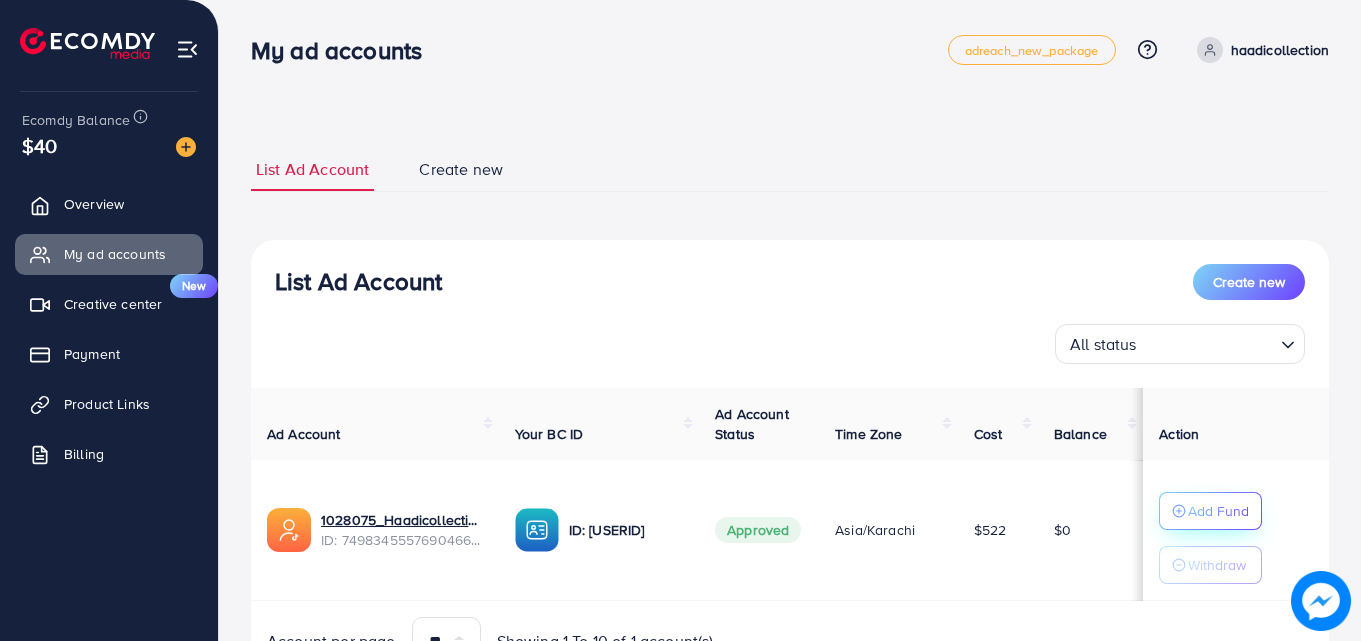 click on "Add Fund" at bounding box center [1210, 511] 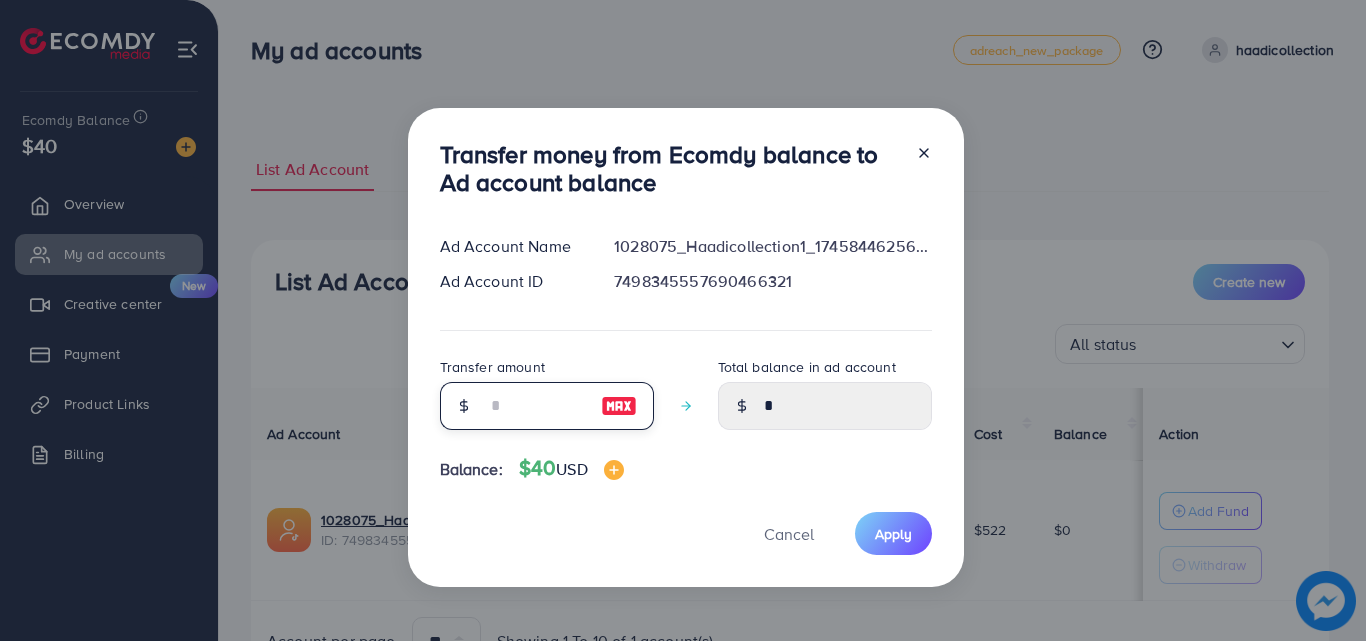 click at bounding box center (536, 406) 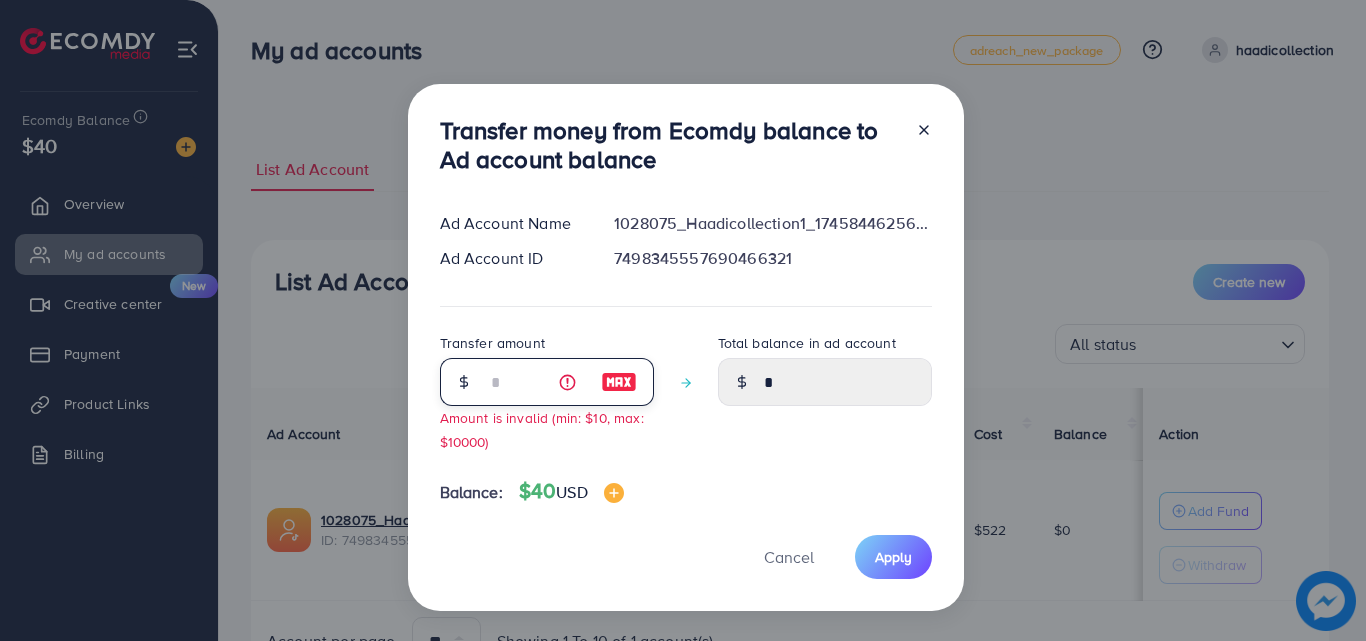 type on "****" 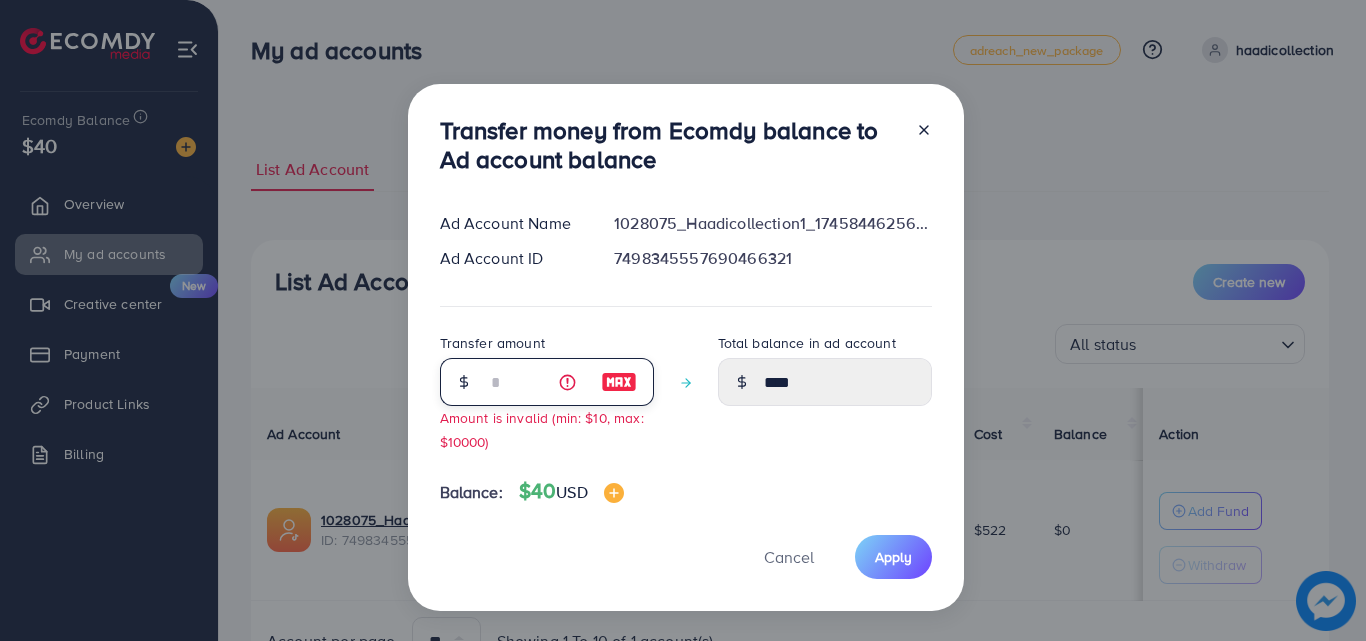 type on "**" 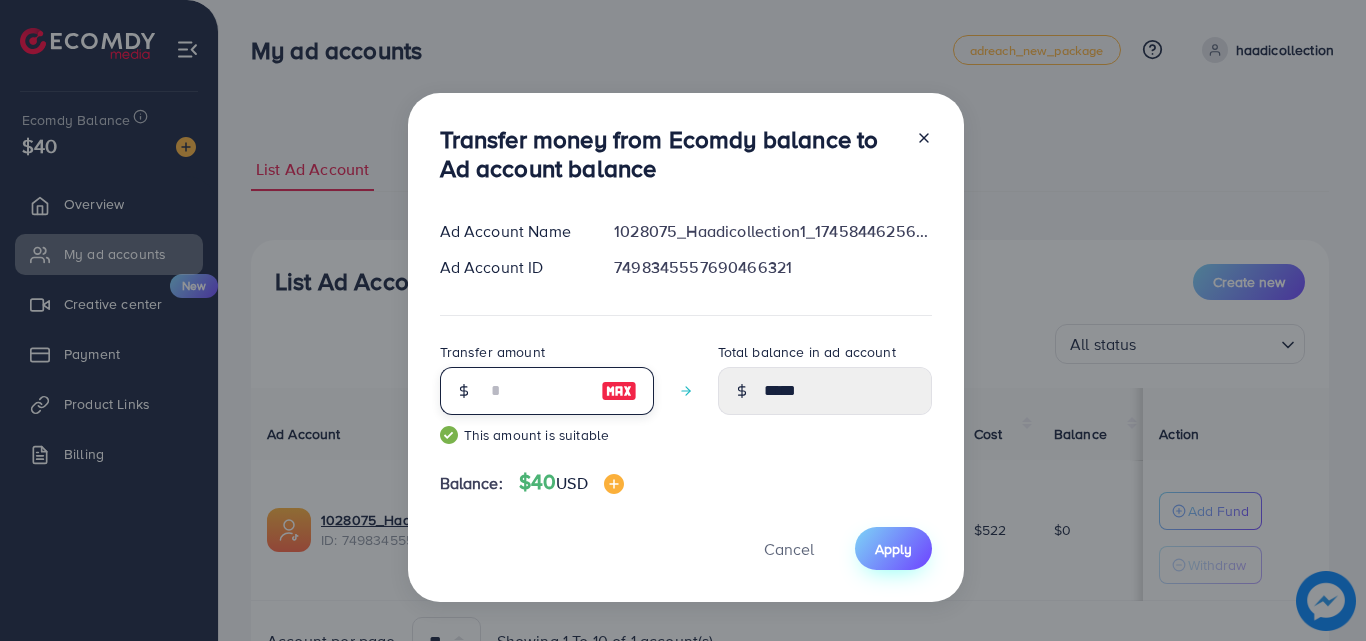 type on "**" 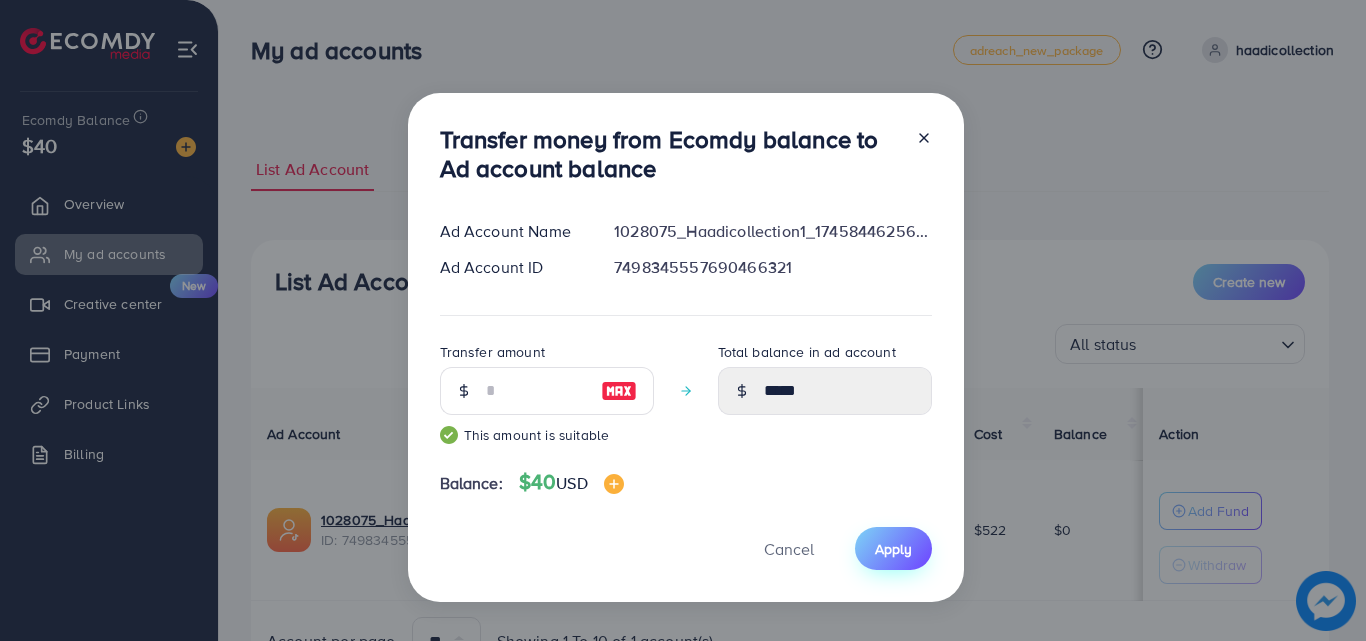 click on "Apply" at bounding box center [893, 549] 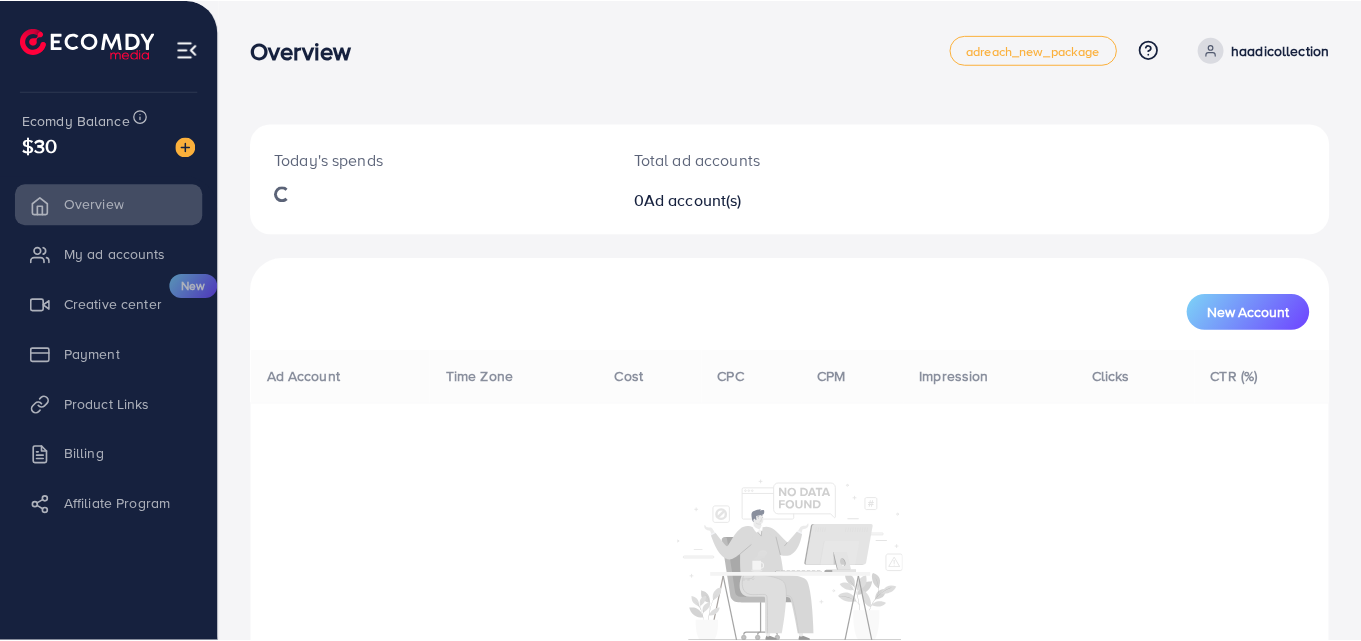 scroll, scrollTop: 0, scrollLeft: 0, axis: both 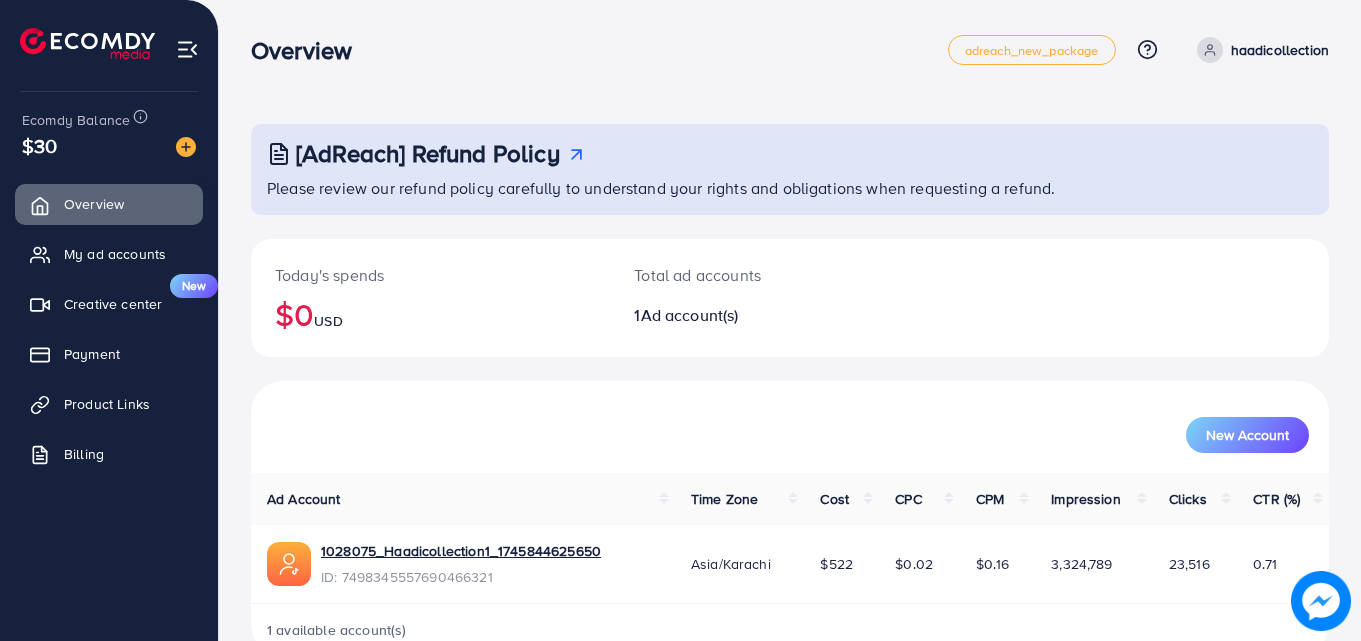 click on "haadicollection" at bounding box center (1280, 50) 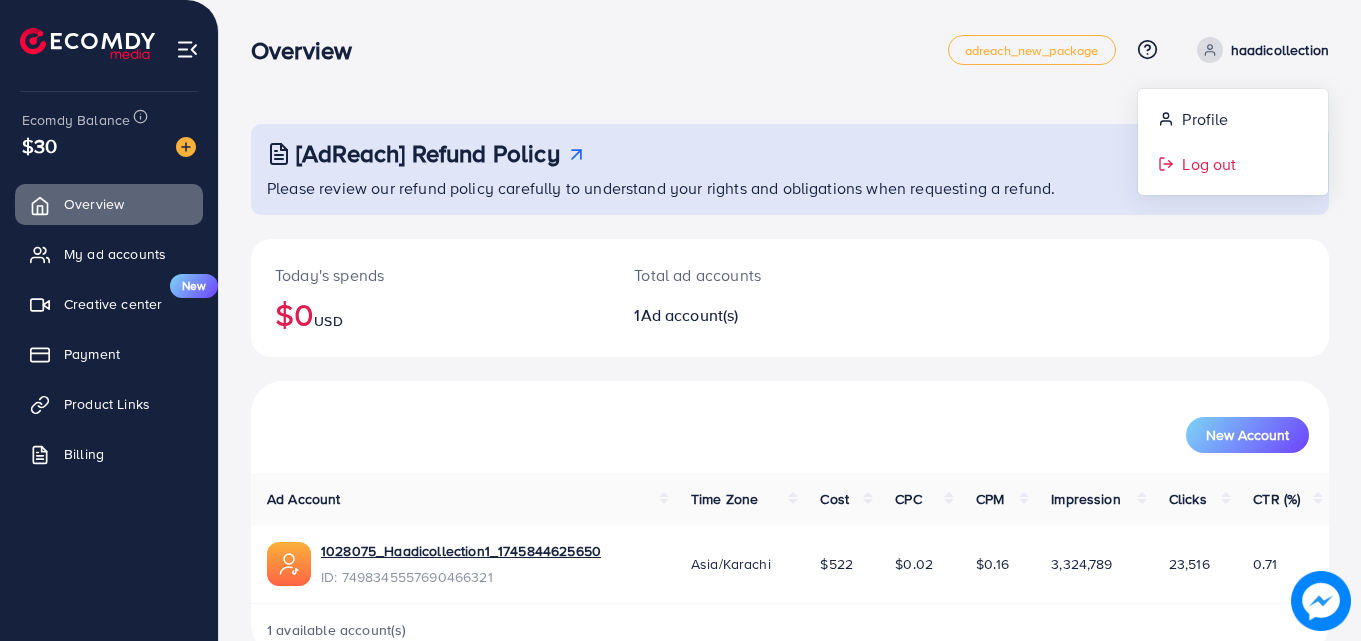 click on "Log out" at bounding box center (1209, 164) 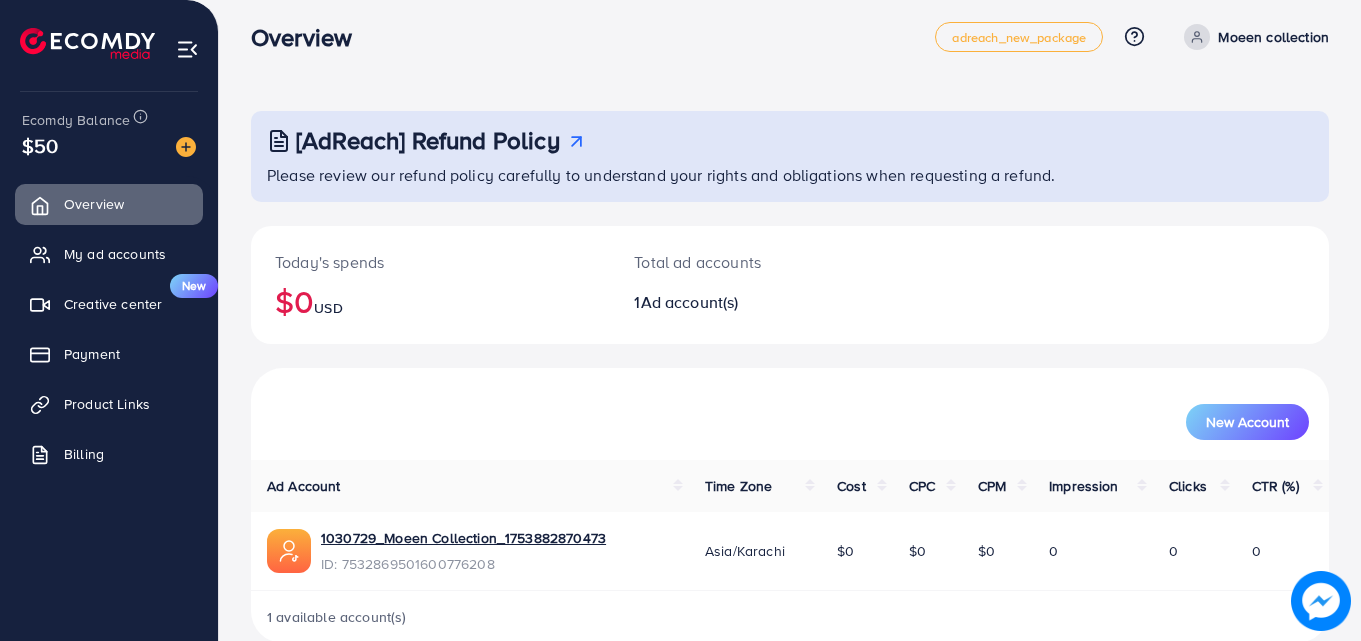 scroll, scrollTop: 26, scrollLeft: 0, axis: vertical 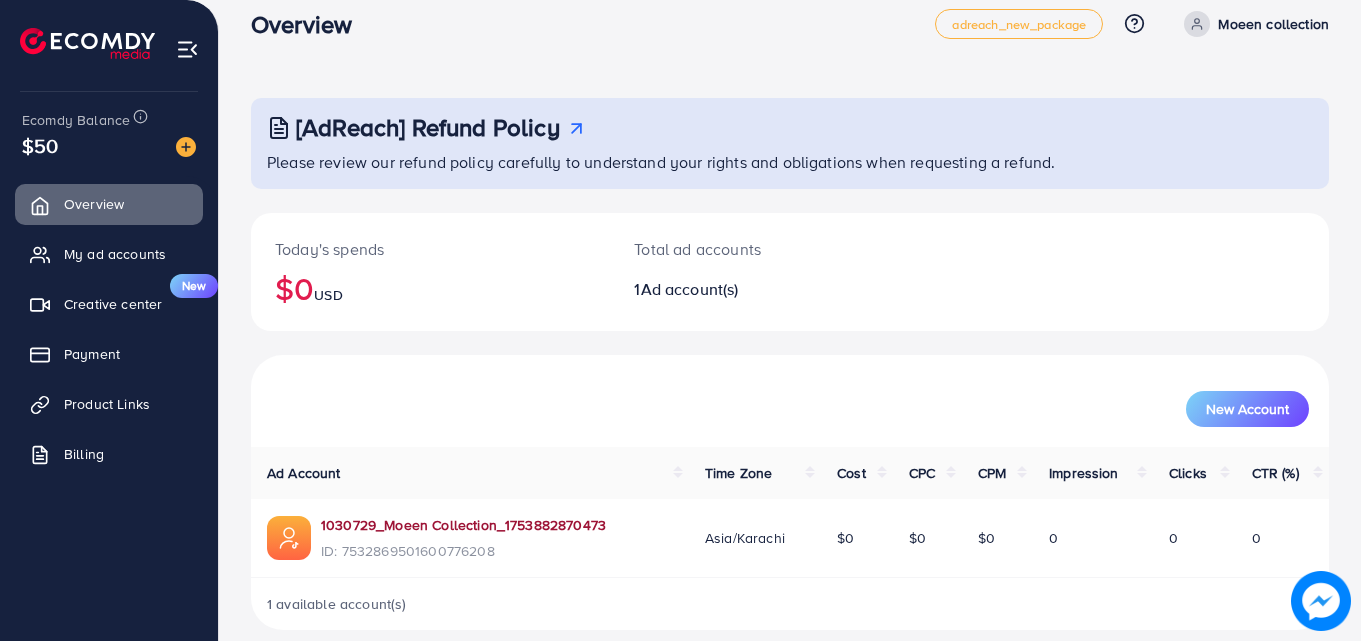 click on "1030729_Moeen Collection_1753882870473" at bounding box center (463, 525) 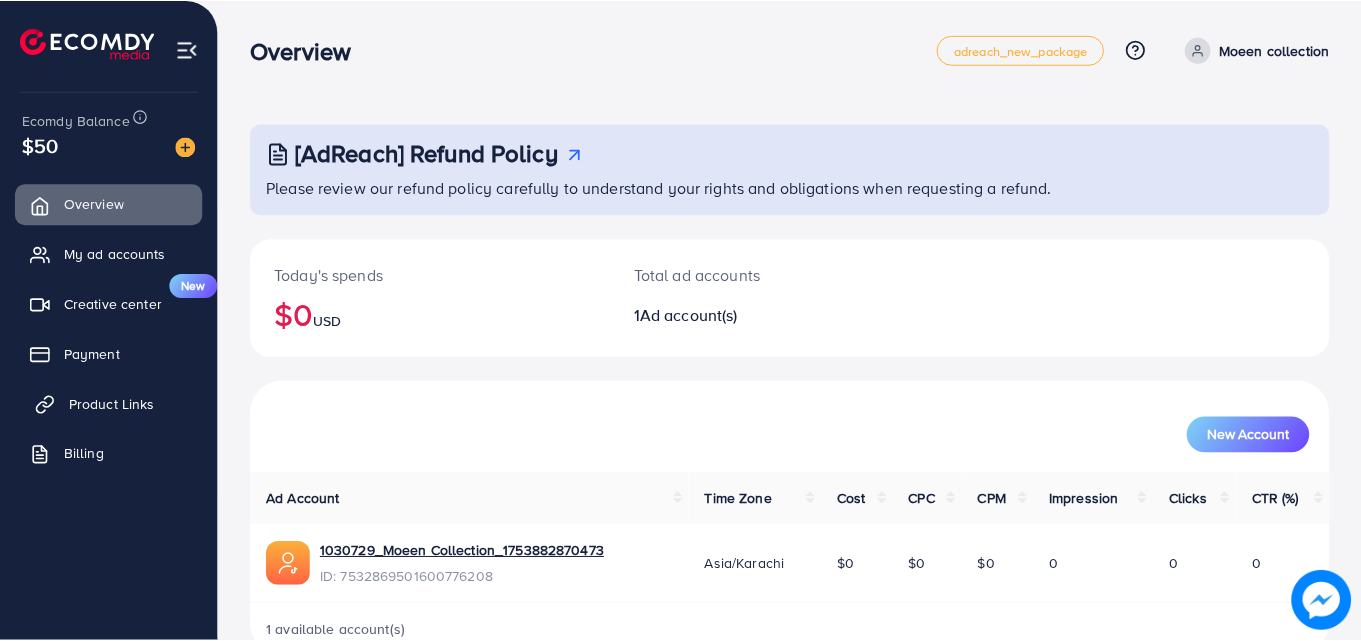 scroll, scrollTop: 0, scrollLeft: 0, axis: both 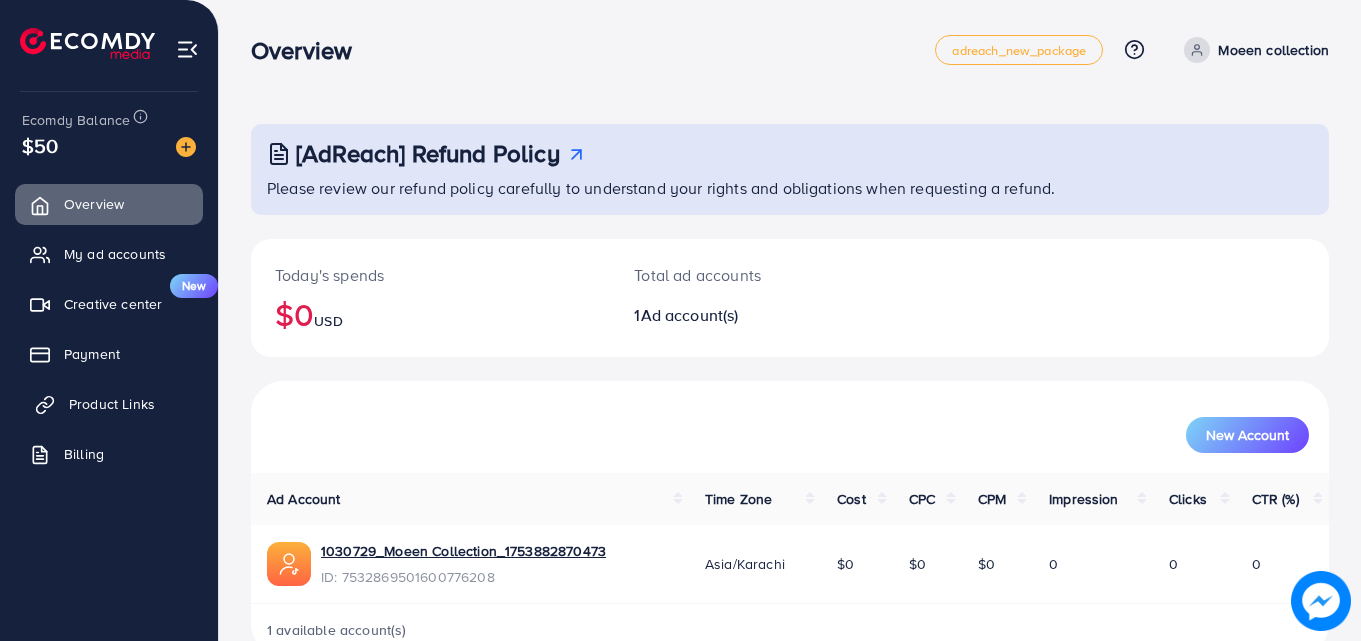 click on "Product Links" at bounding box center (112, 404) 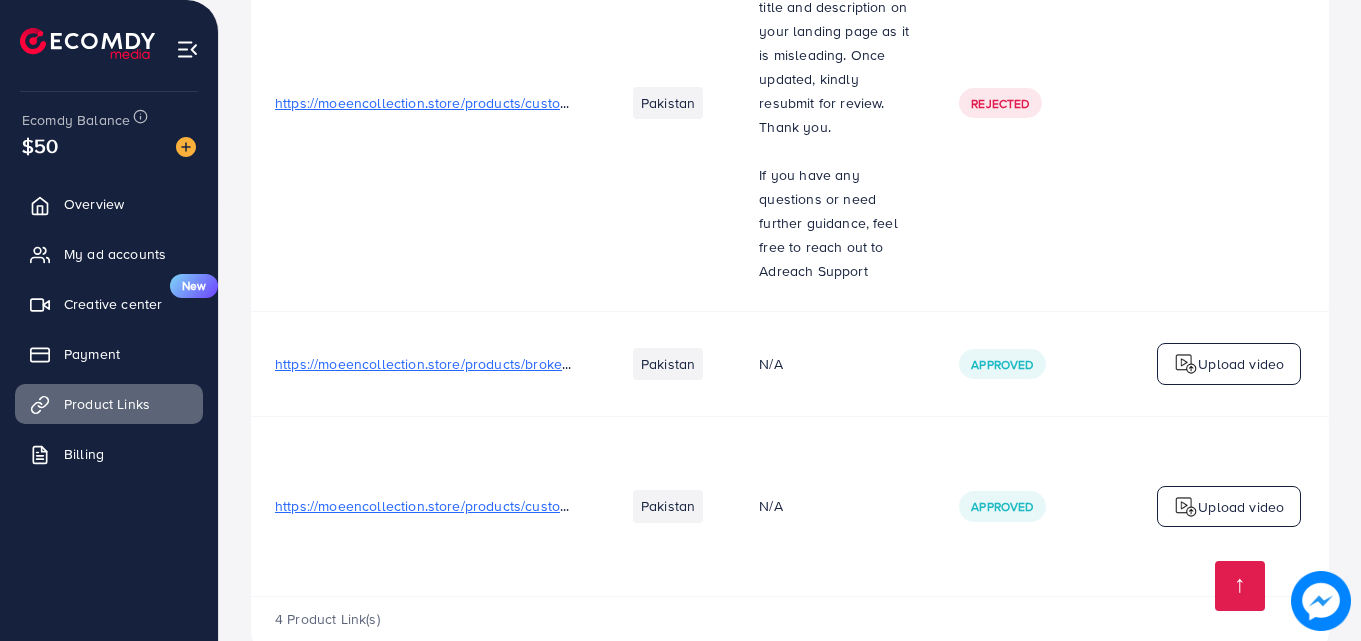 scroll, scrollTop: 501, scrollLeft: 0, axis: vertical 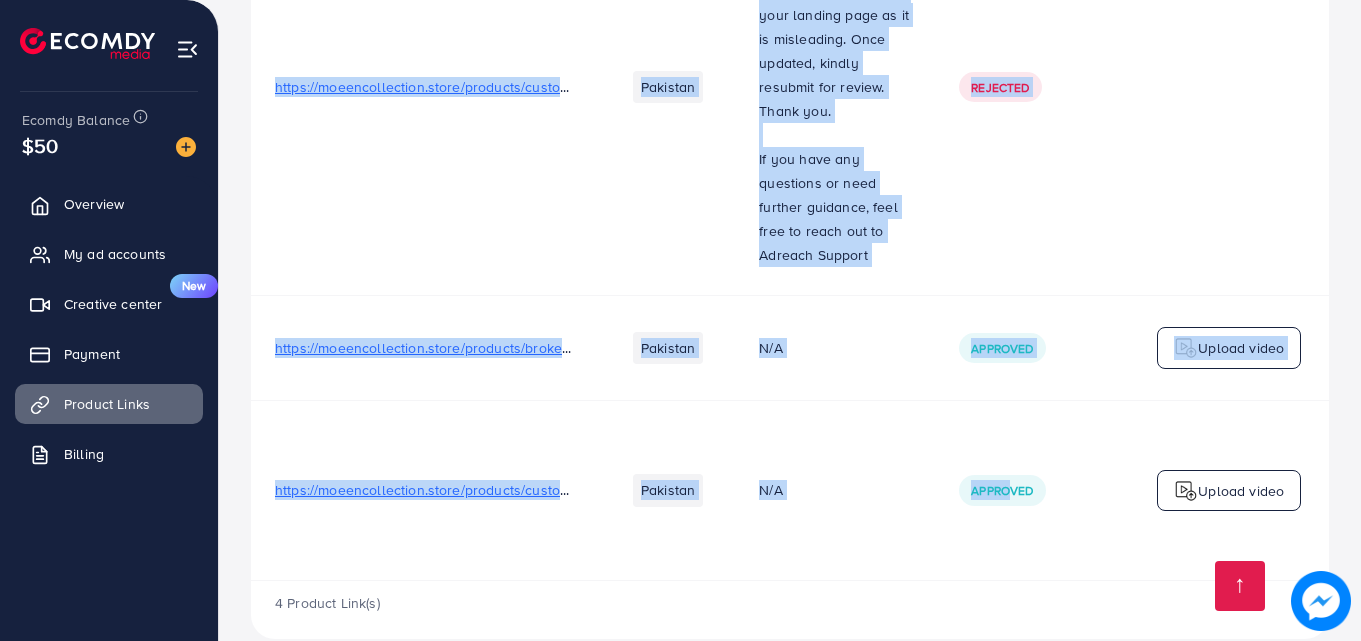 drag, startPoint x: 809, startPoint y: 562, endPoint x: 1013, endPoint y: 552, distance: 204.24495 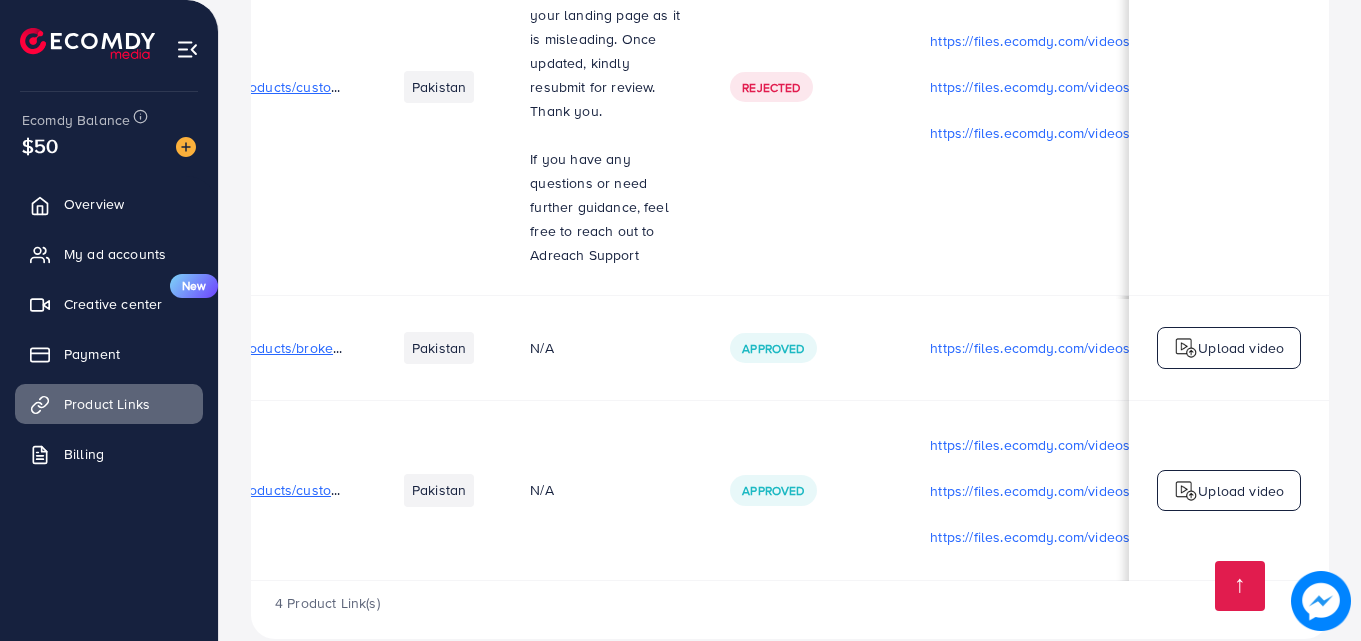 scroll, scrollTop: 0, scrollLeft: 0, axis: both 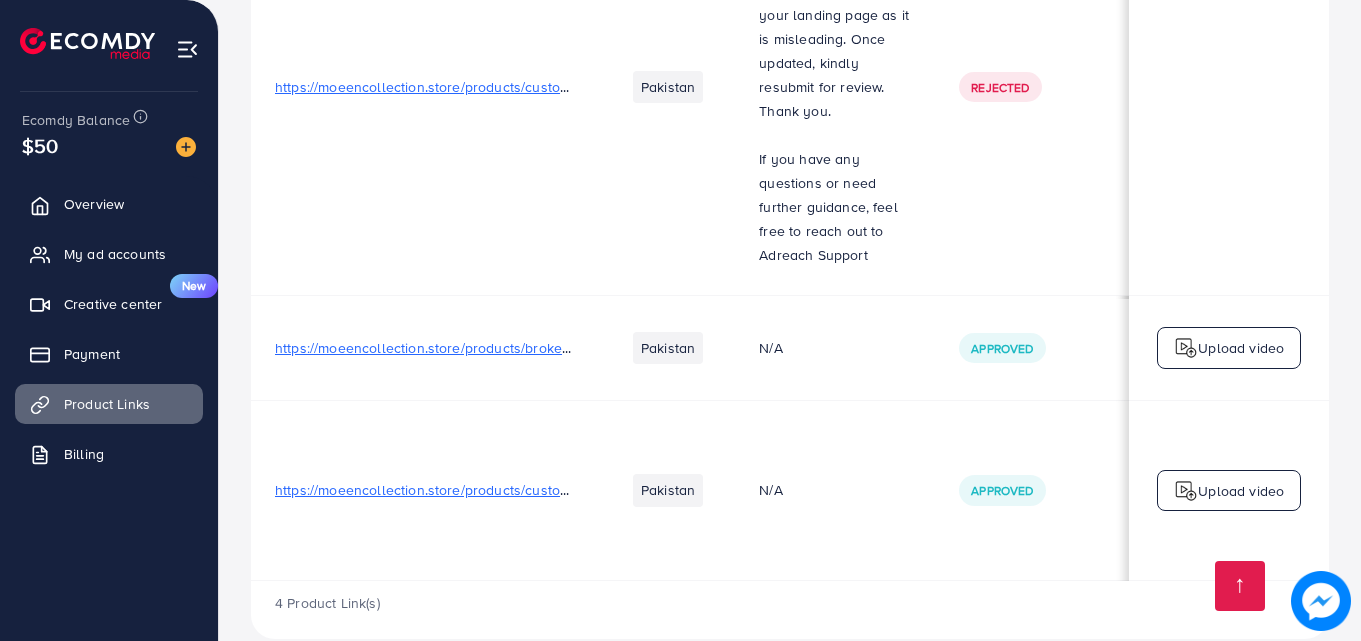 drag, startPoint x: 507, startPoint y: 458, endPoint x: 483, endPoint y: 468, distance: 26 